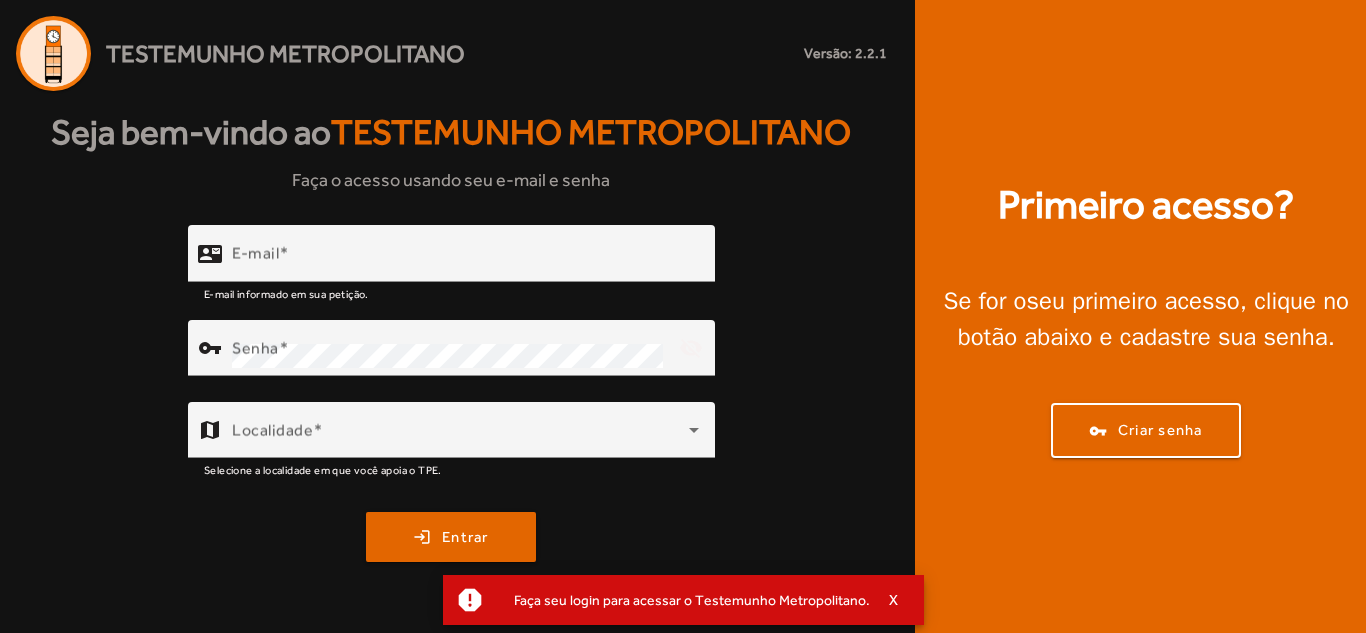 scroll, scrollTop: 0, scrollLeft: 0, axis: both 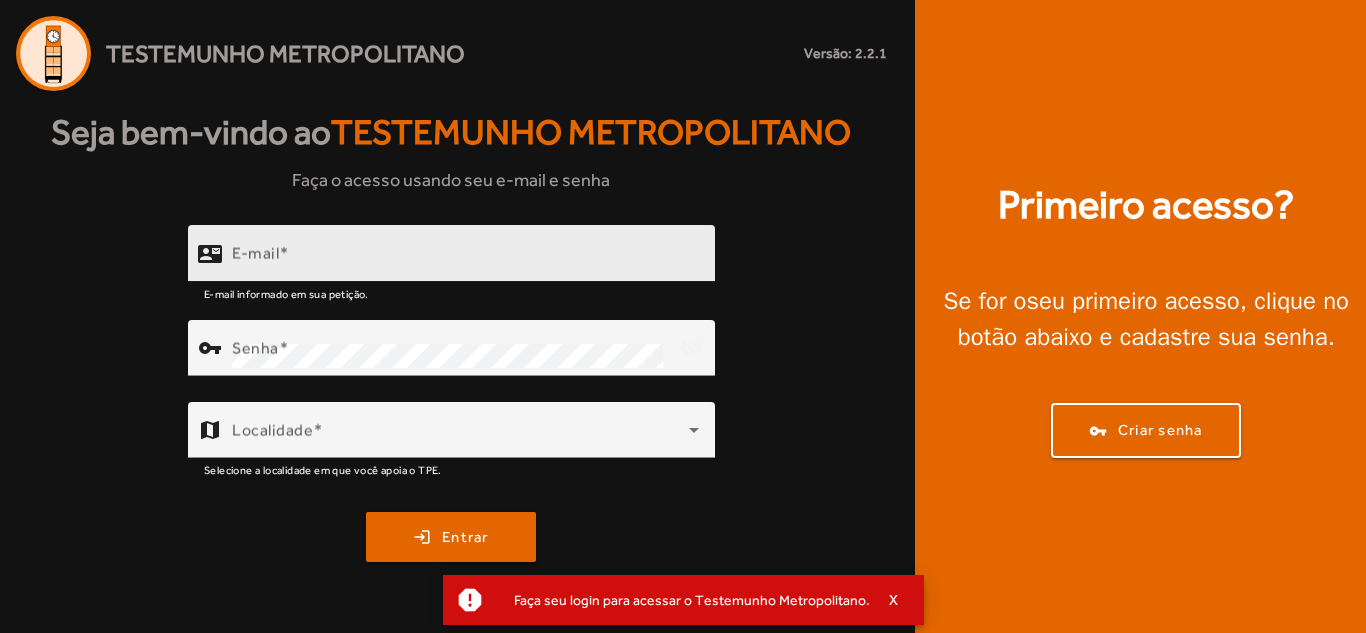click on "E-mail" at bounding box center [465, 262] 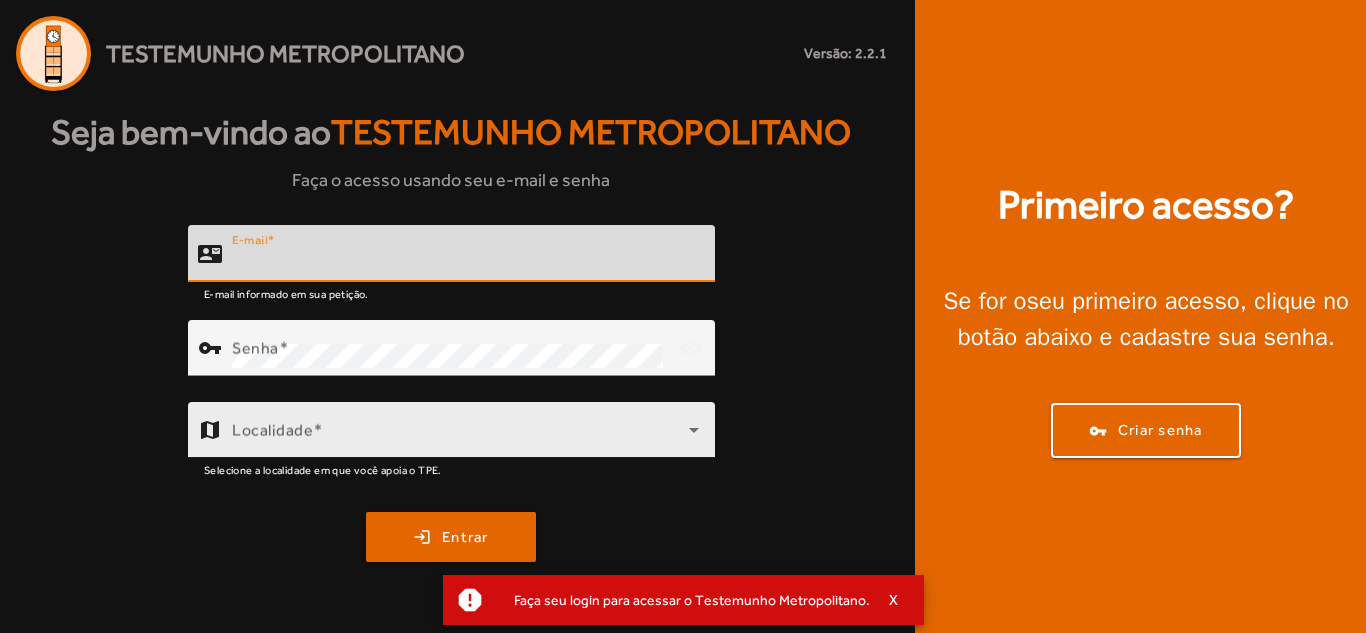 click at bounding box center (460, 438) 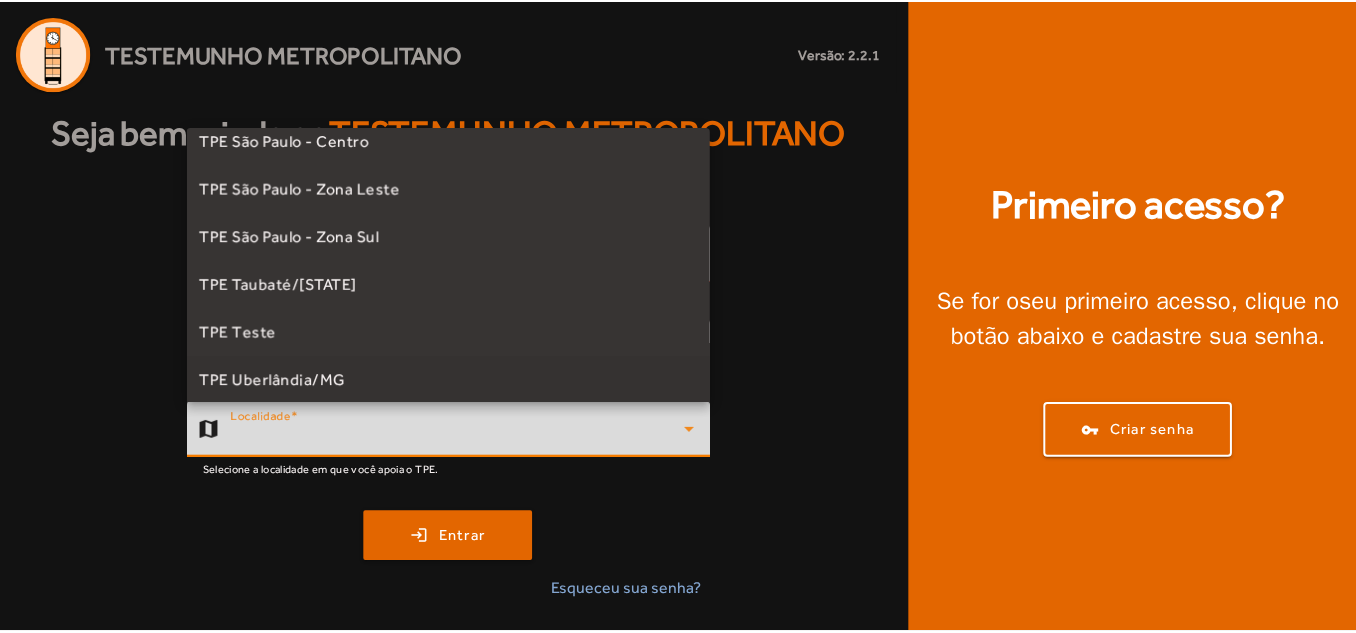 scroll, scrollTop: 557, scrollLeft: 0, axis: vertical 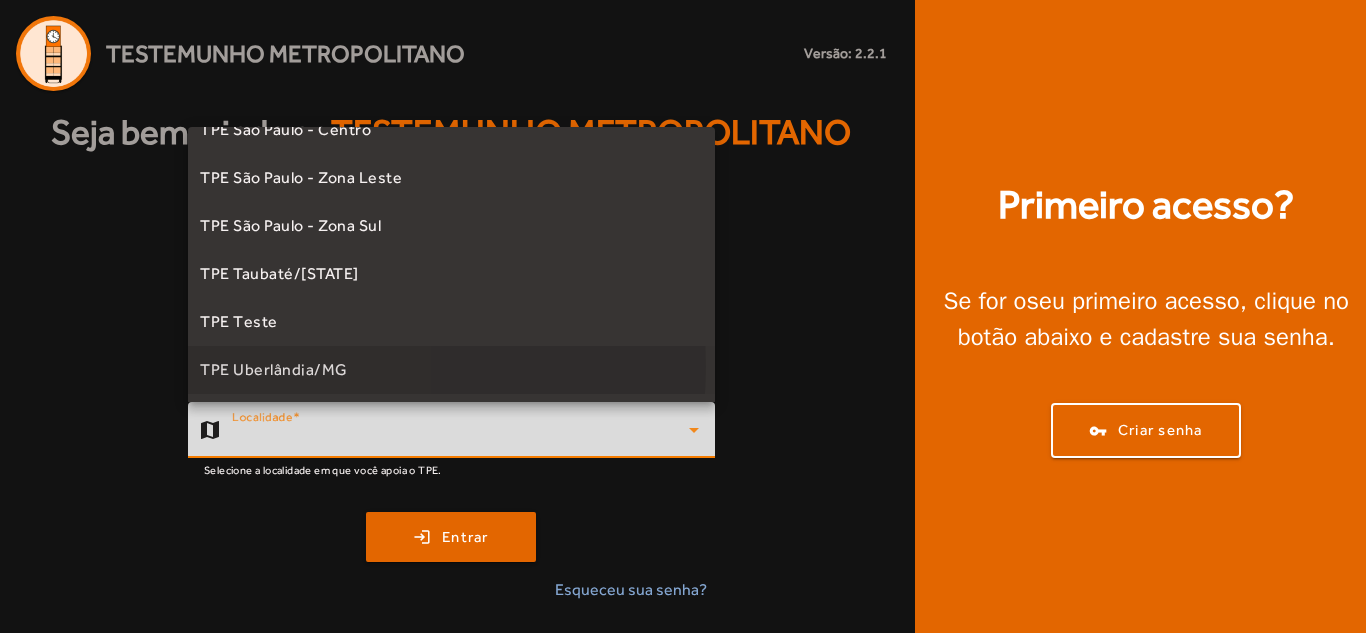 click on "TPE Uberlândia/MG" at bounding box center (274, 370) 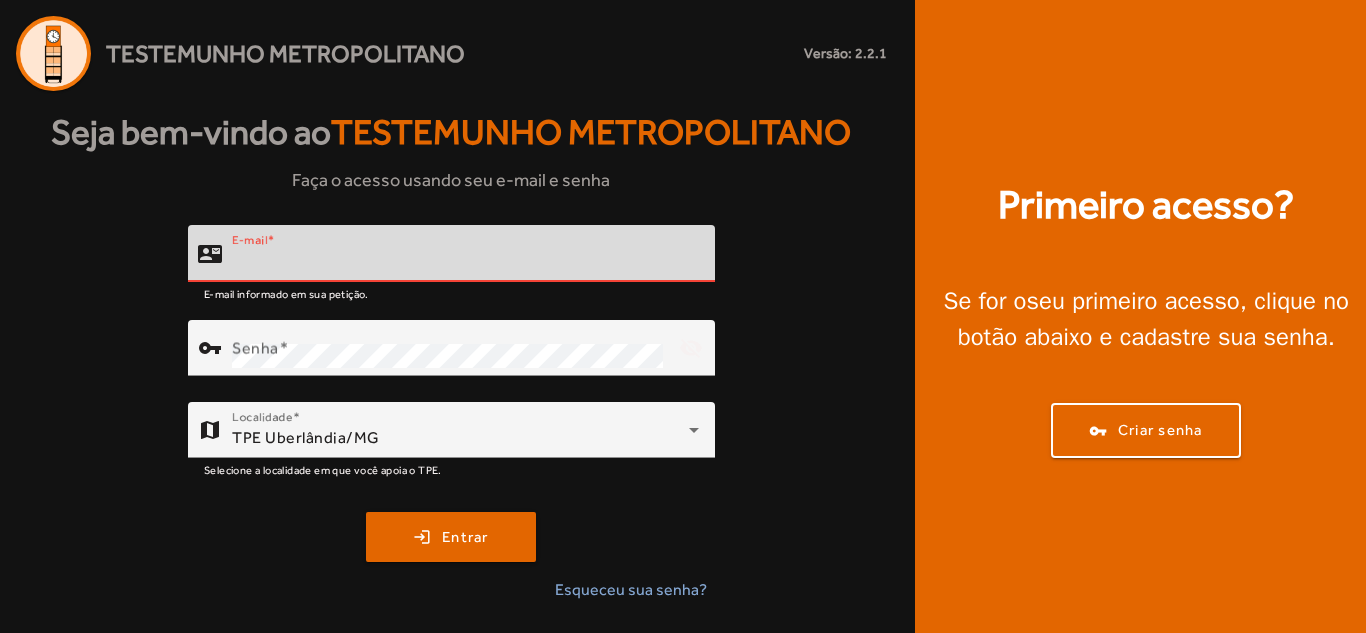 click on "E-mail" at bounding box center [465, 262] 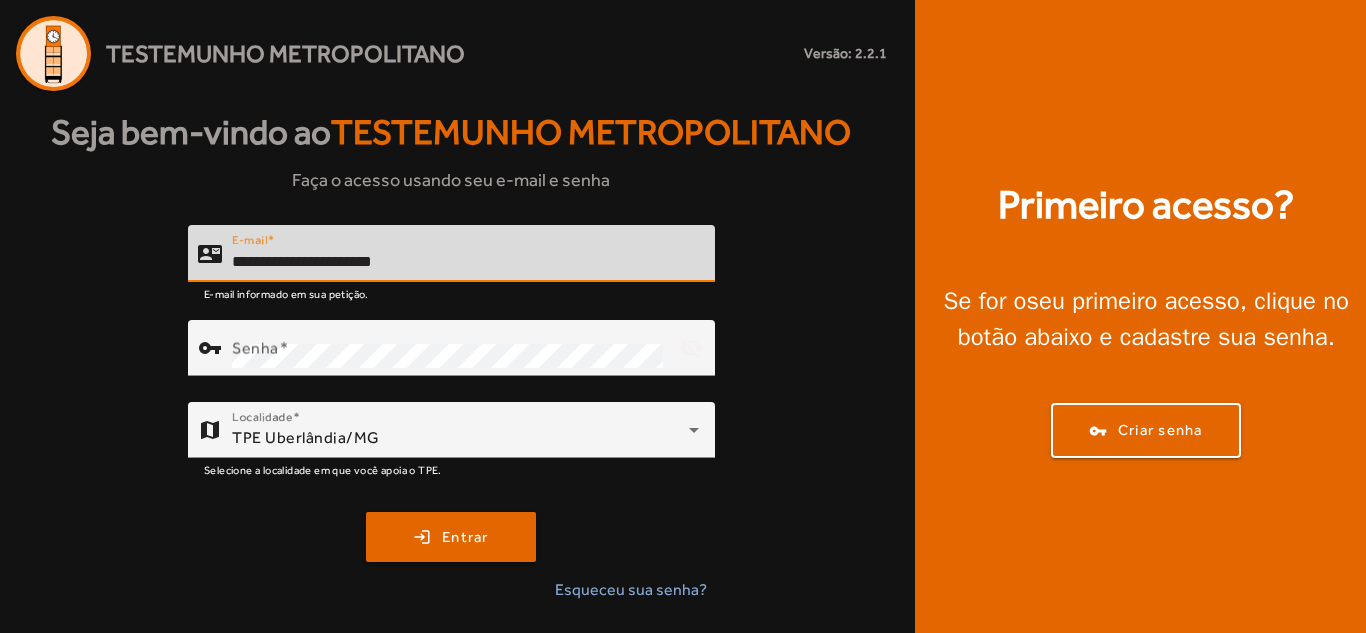 type on "**********" 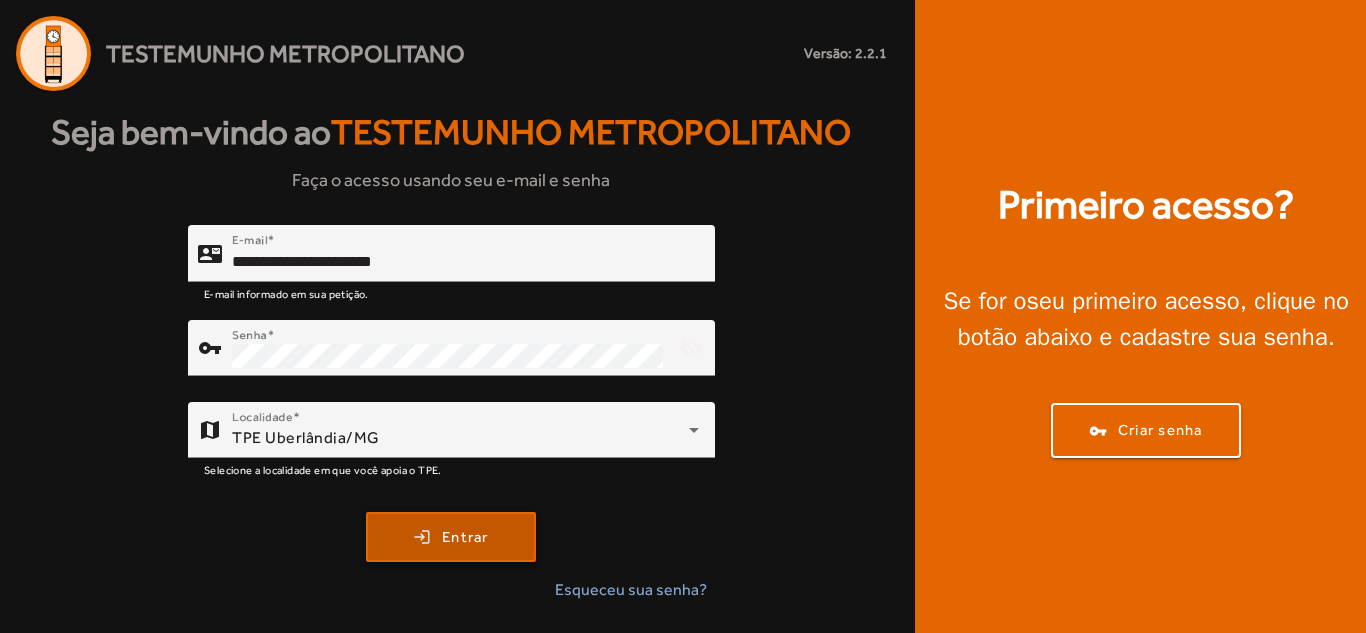 click on "Entrar" 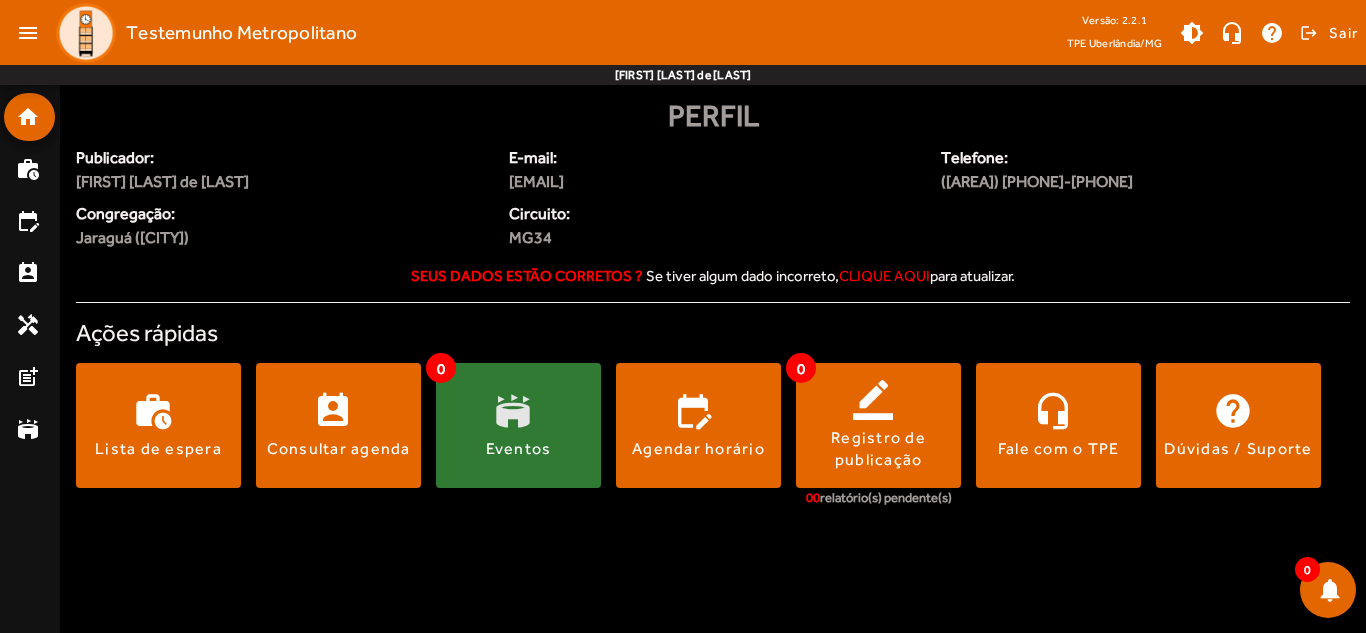 click 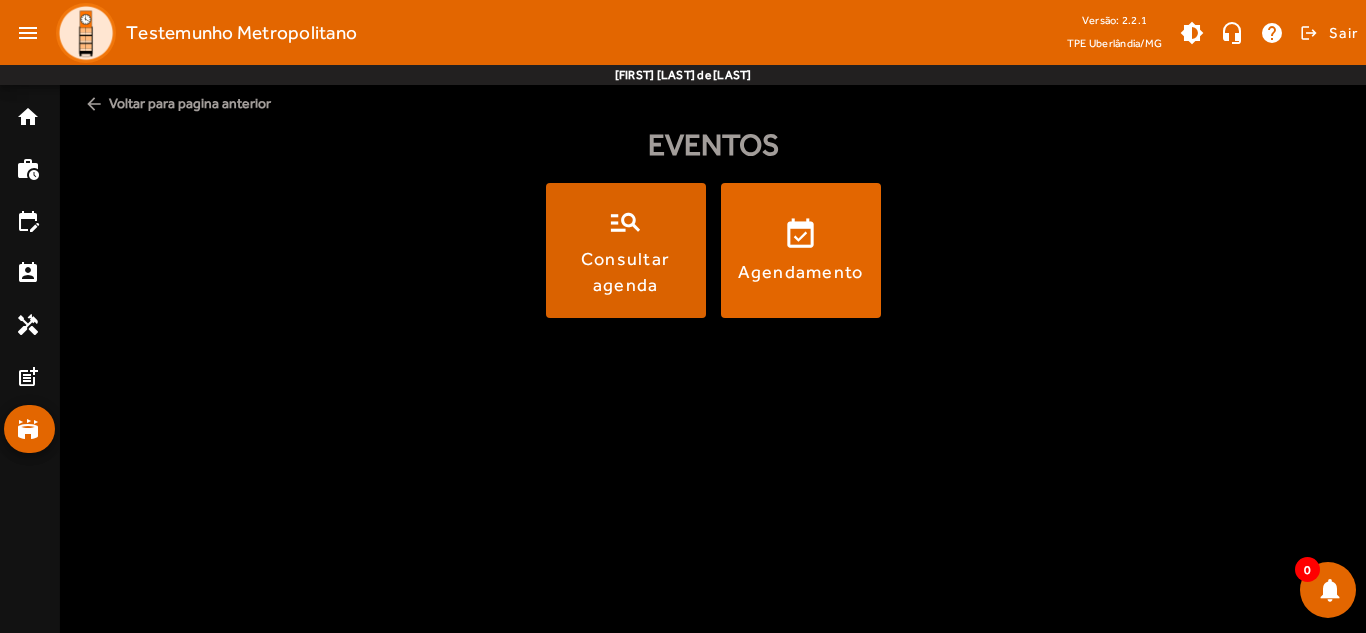 click on "Consultar agenda" 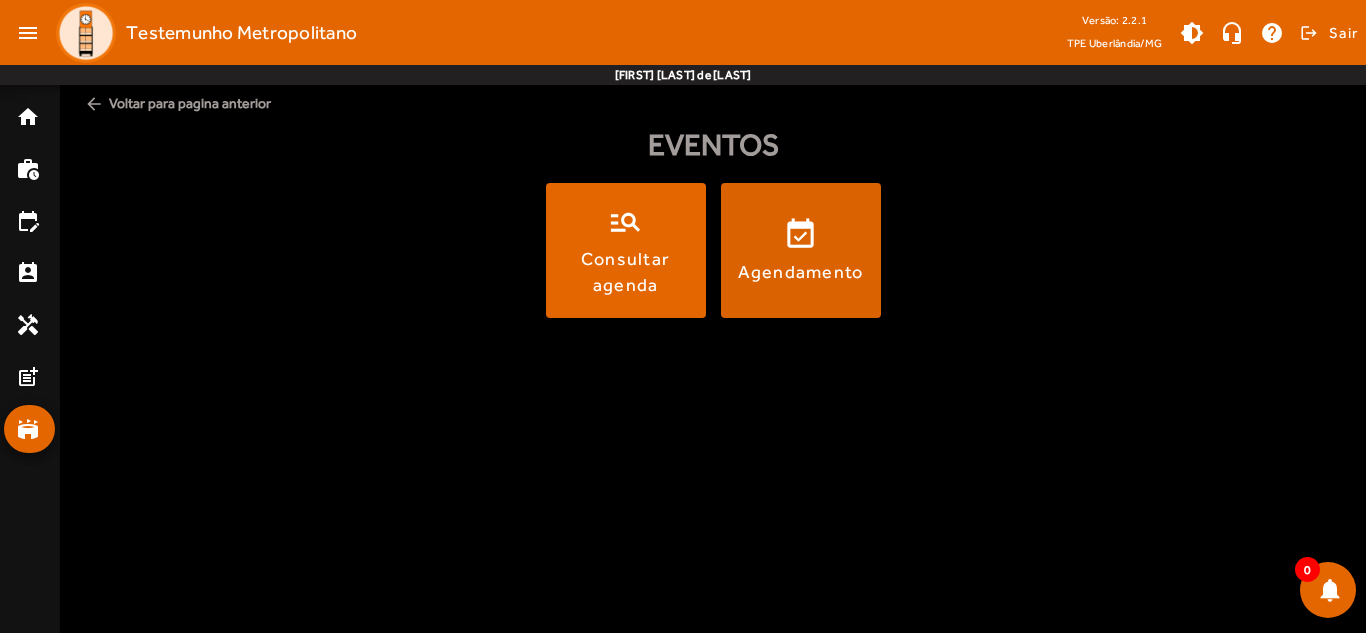 click on "Agendamento" 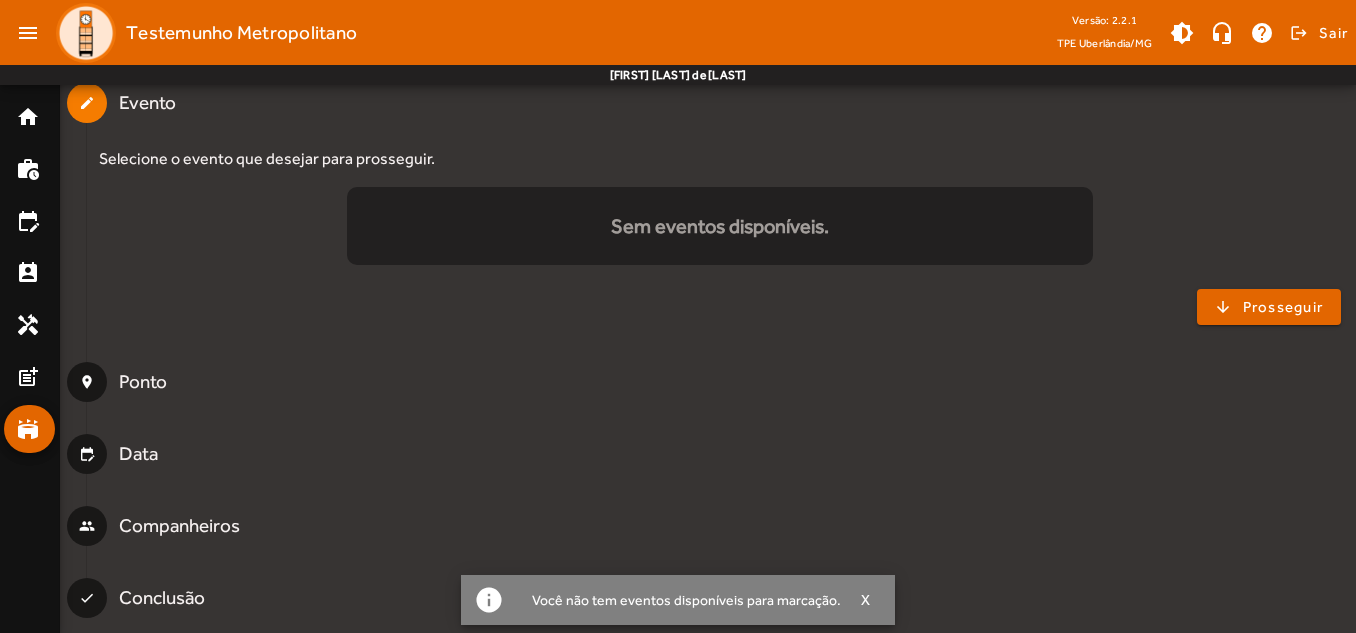 scroll, scrollTop: 174, scrollLeft: 0, axis: vertical 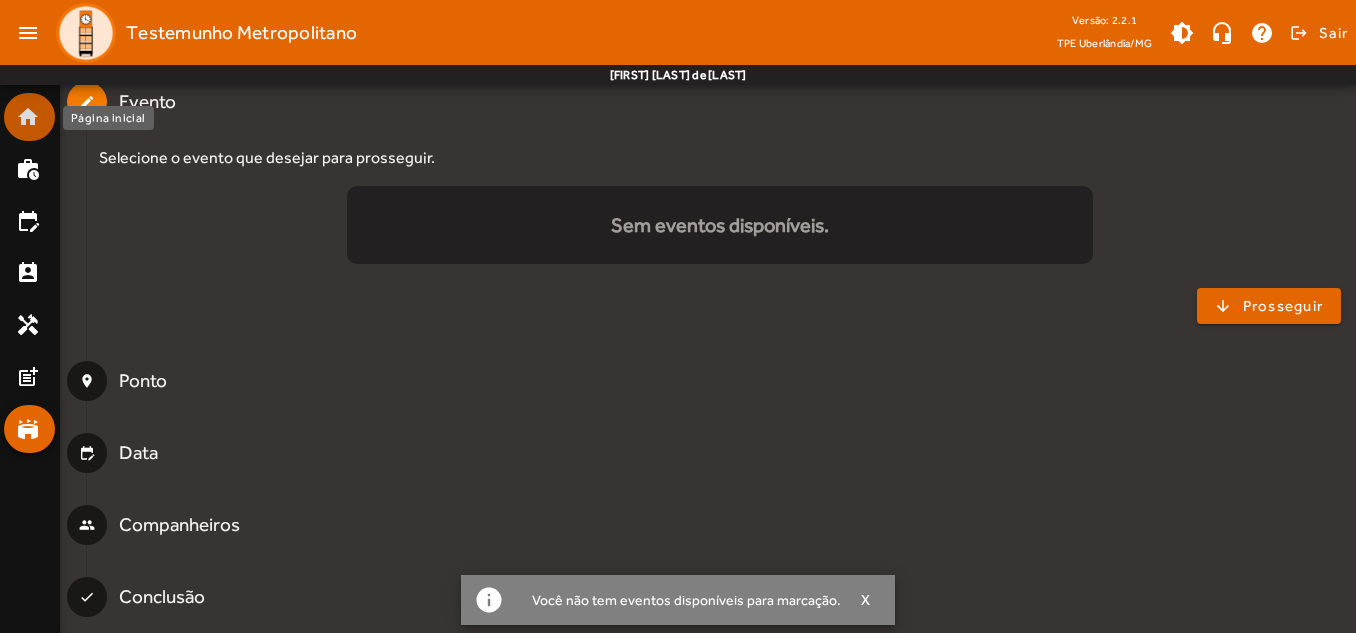 click on "home" 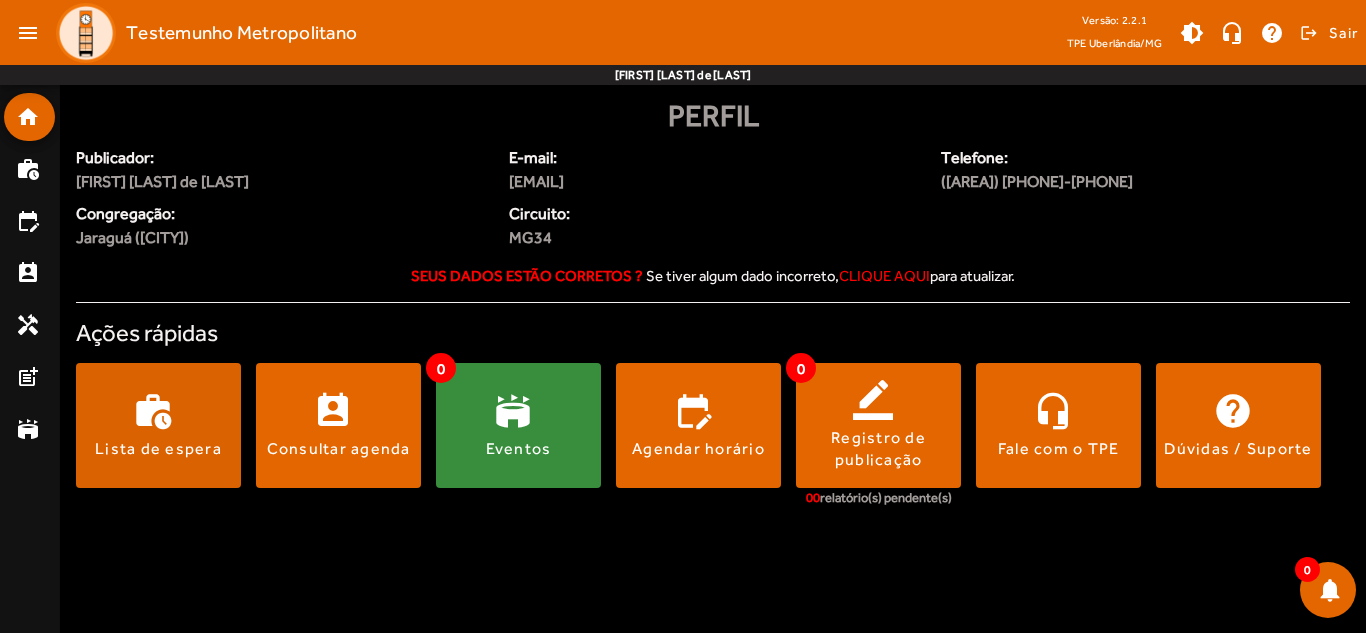 click 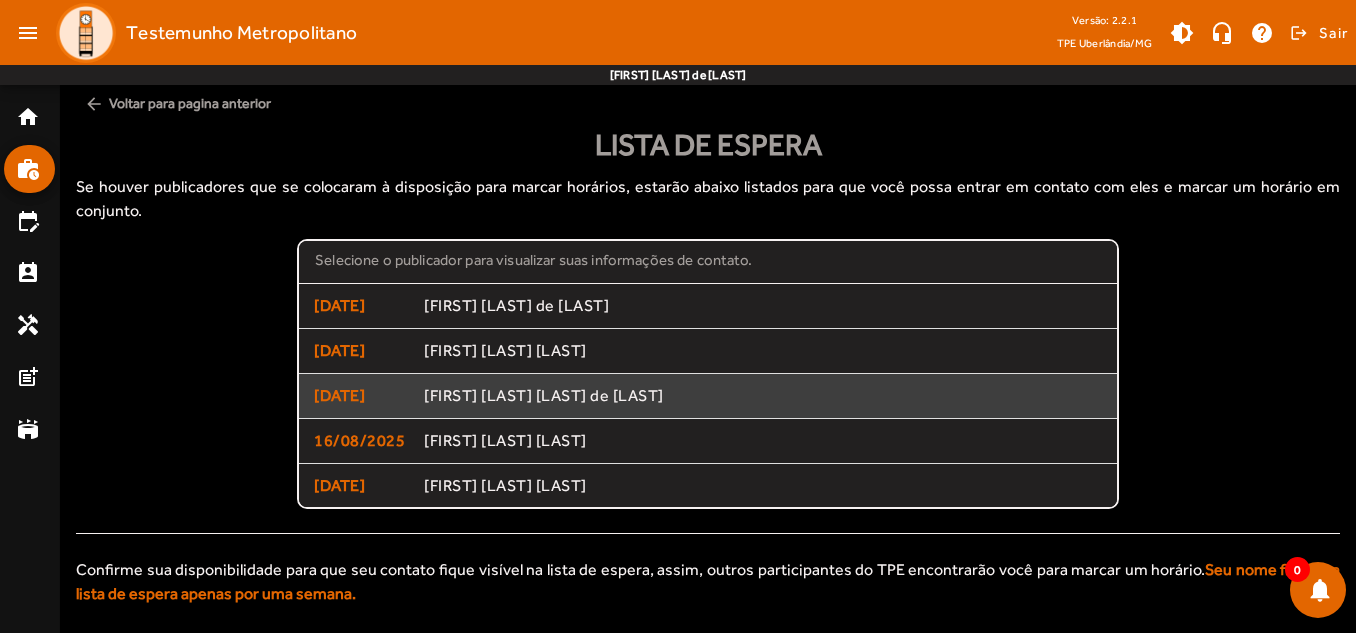 scroll, scrollTop: 2, scrollLeft: 0, axis: vertical 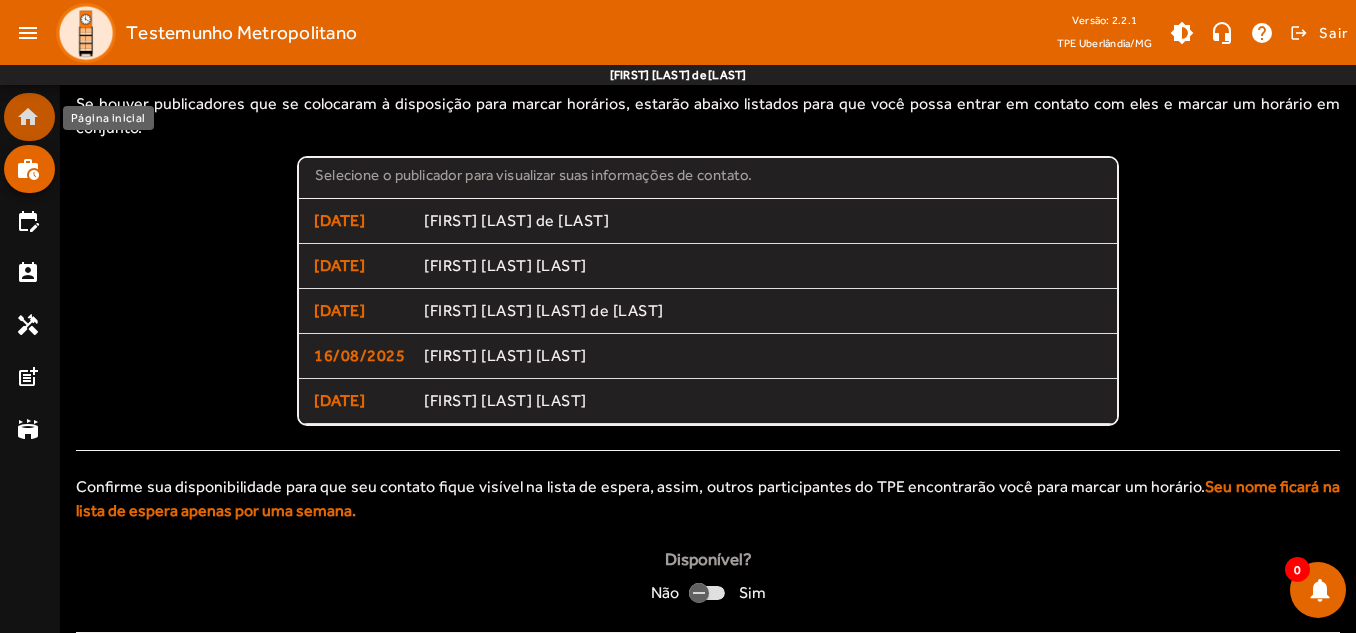 click on "home" 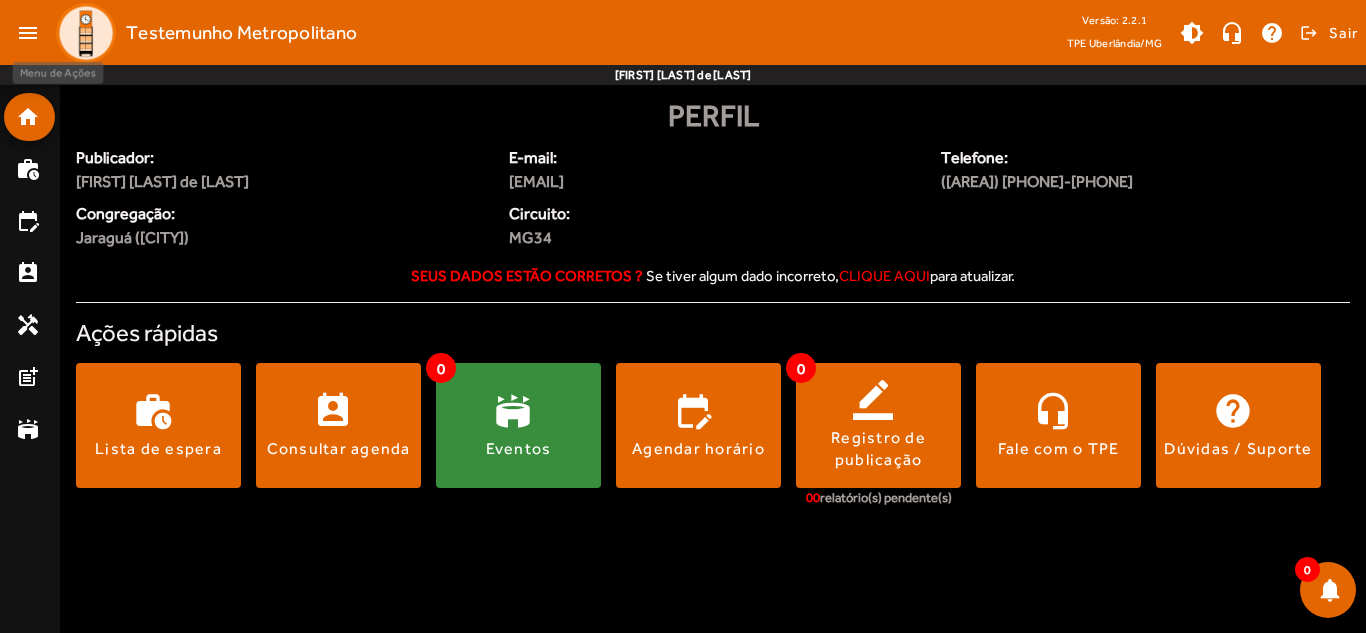 click on "menu" 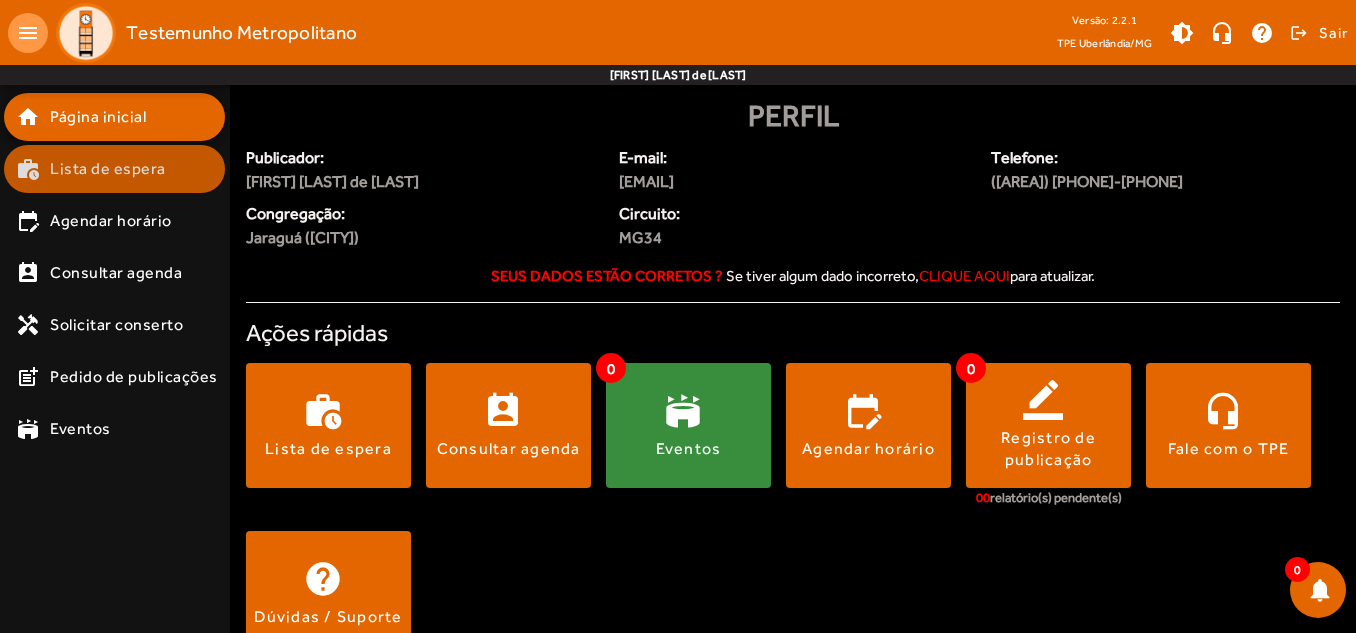 click on "Lista de espera" 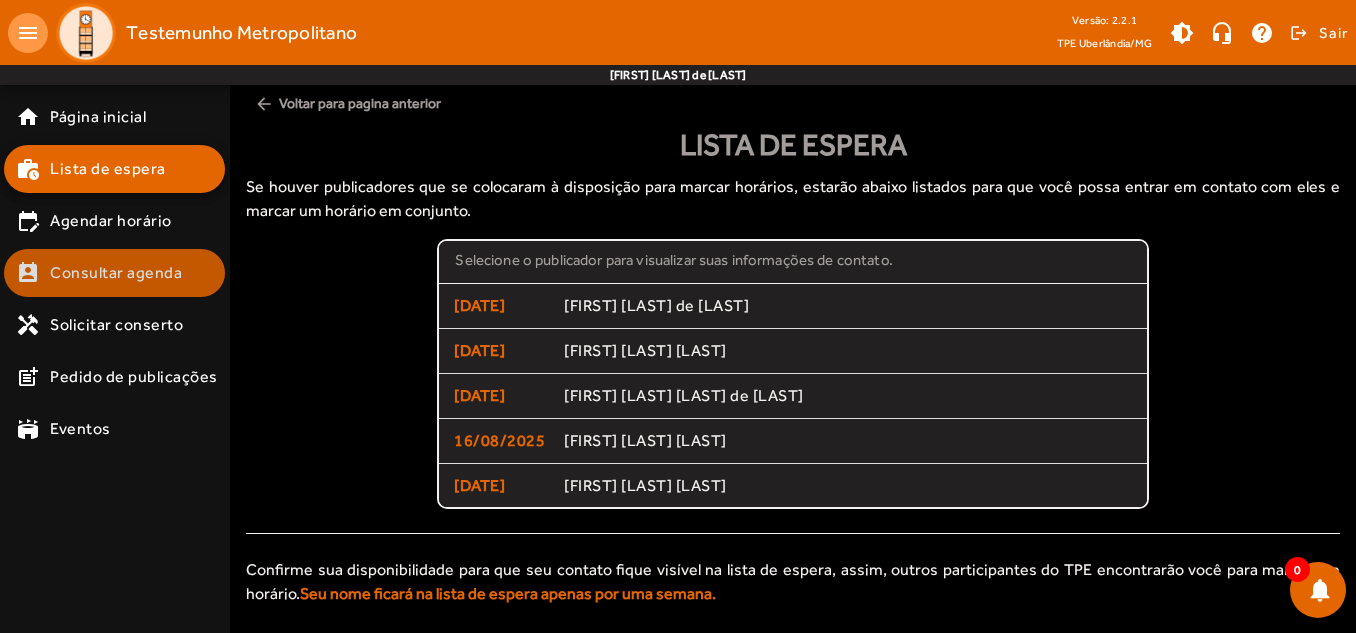 click on "Consultar agenda" 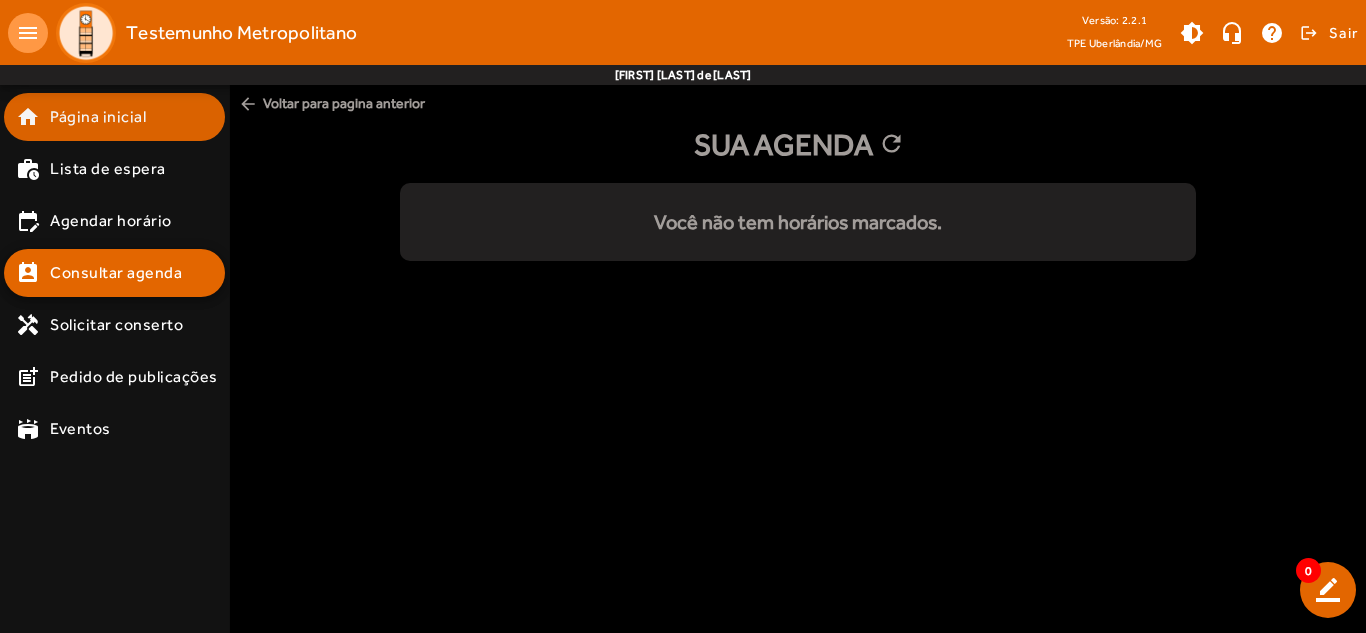click on "Página inicial" 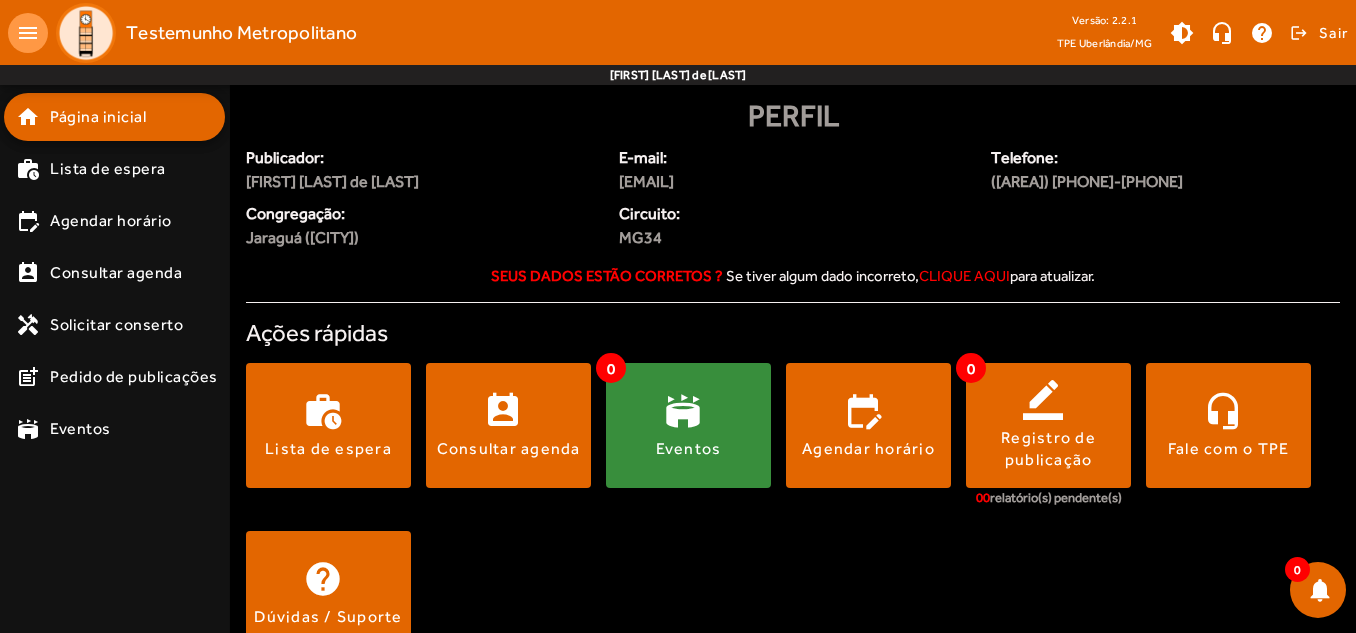 scroll, scrollTop: 47, scrollLeft: 0, axis: vertical 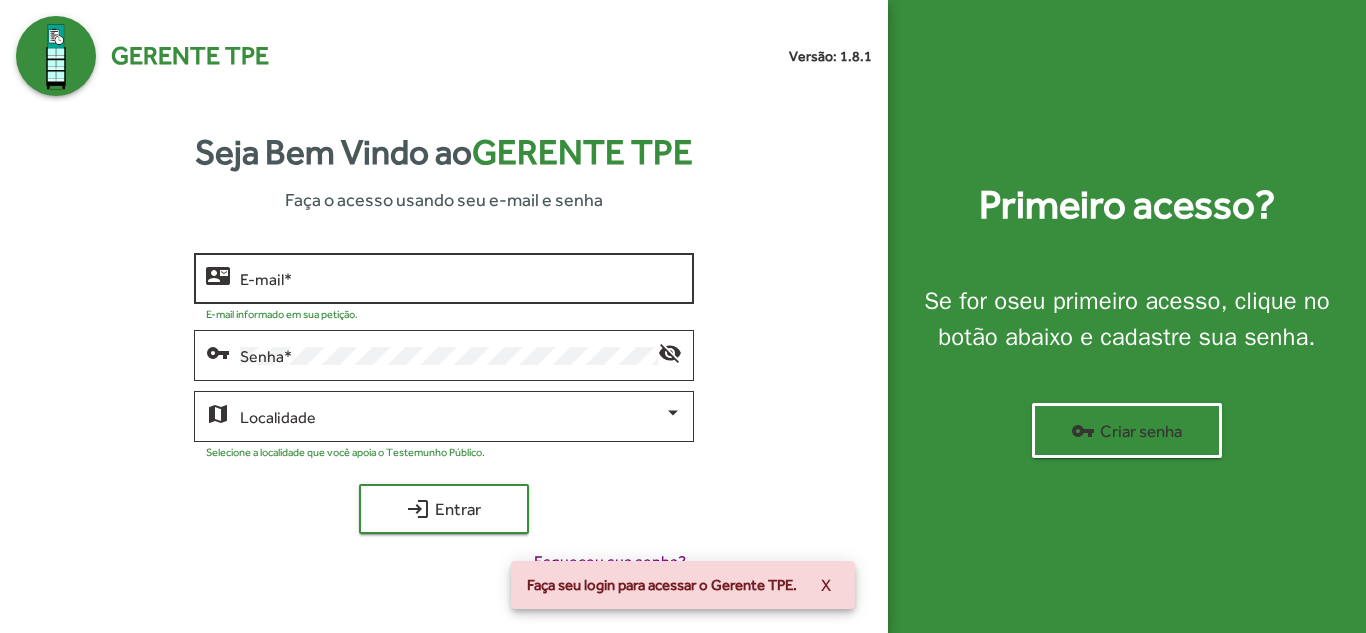 click on "E-mail   *" 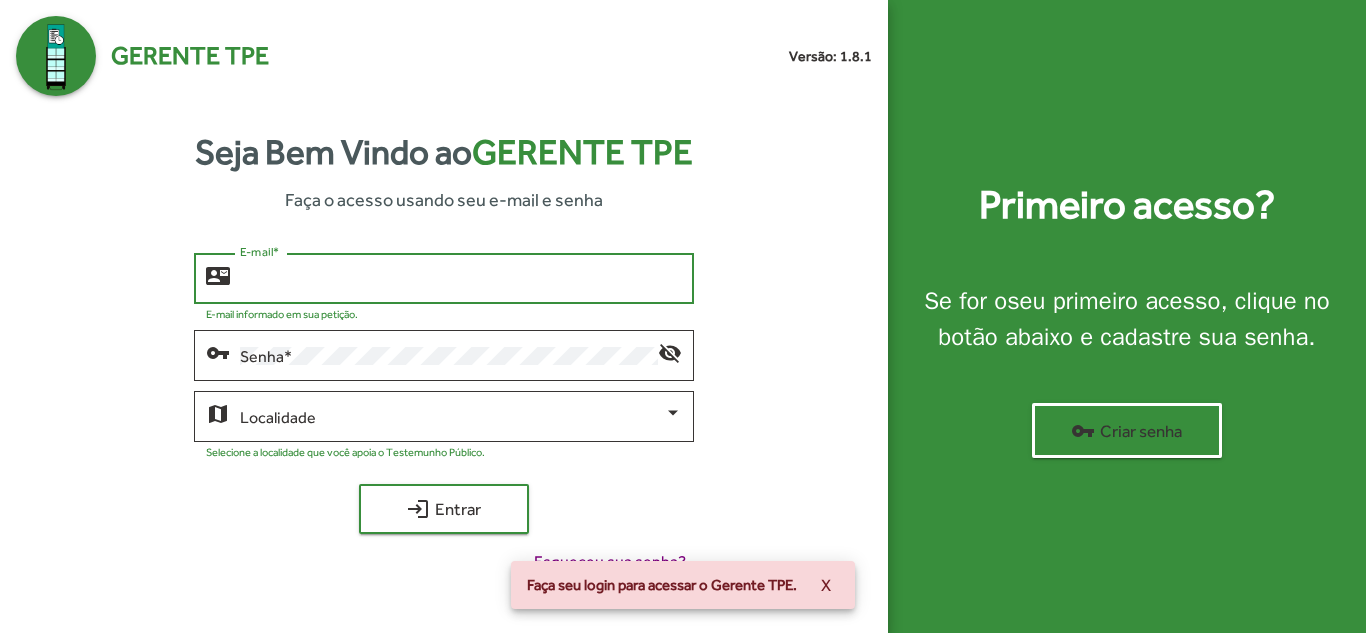 click on "E-mail   *" at bounding box center (460, 279) 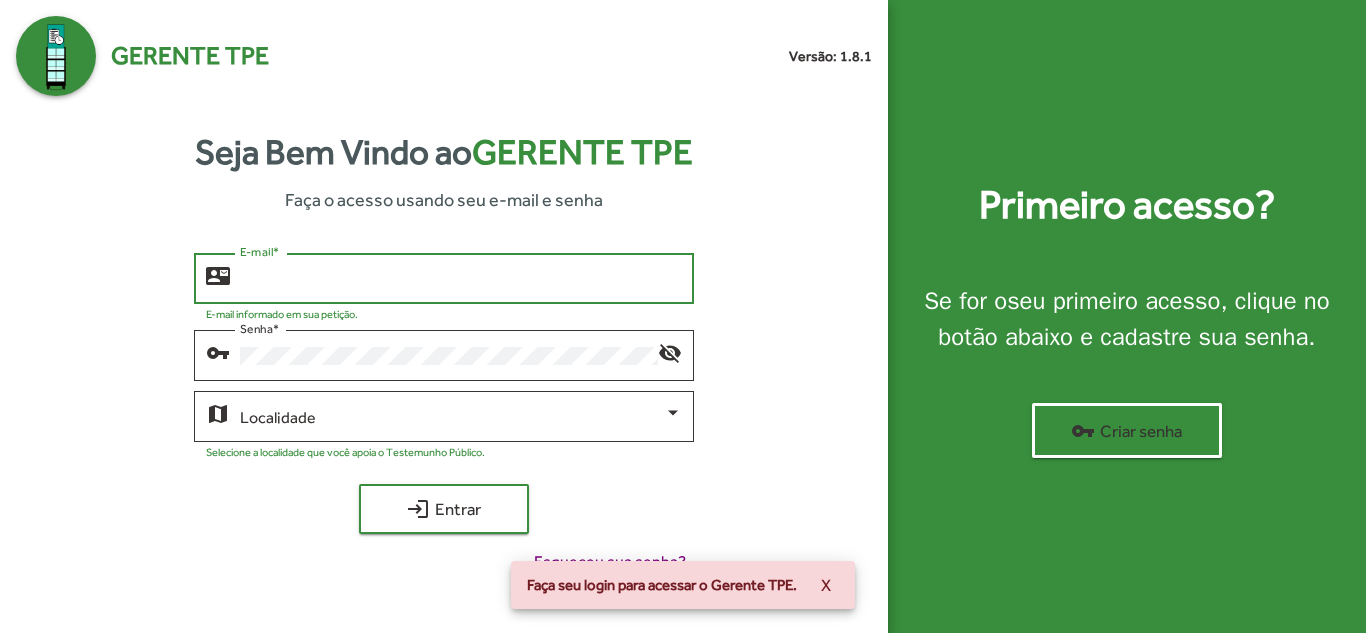 type on "**********" 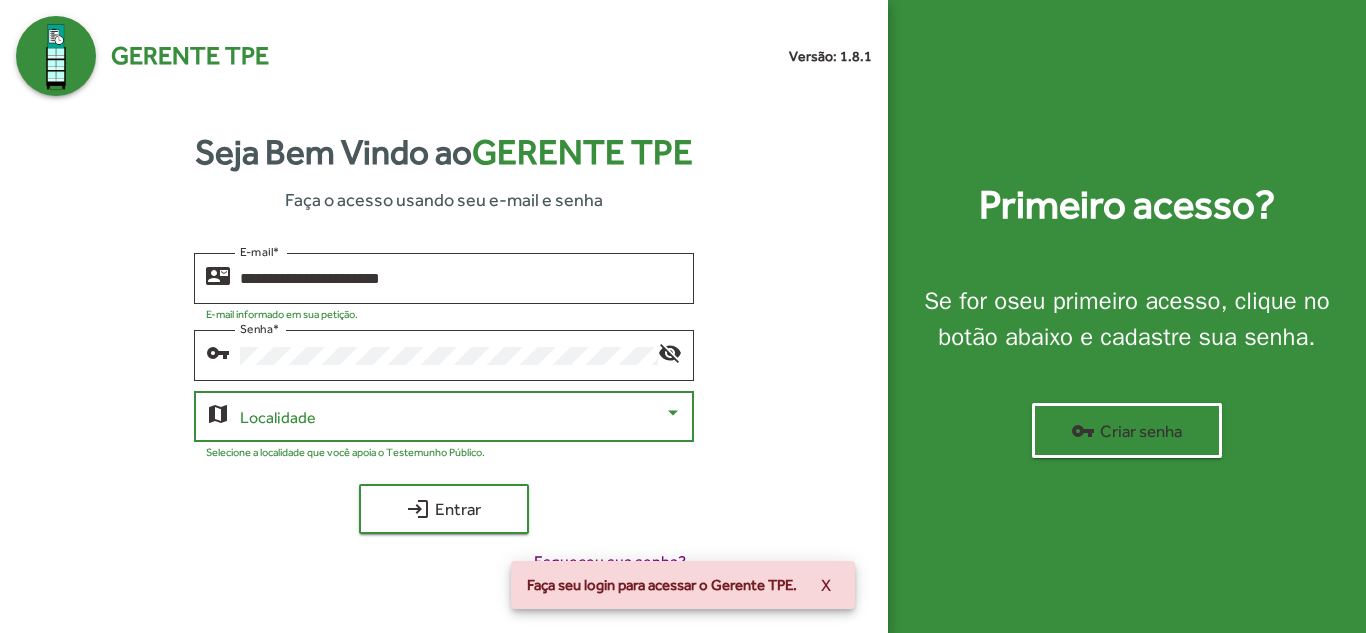 click at bounding box center [451, 417] 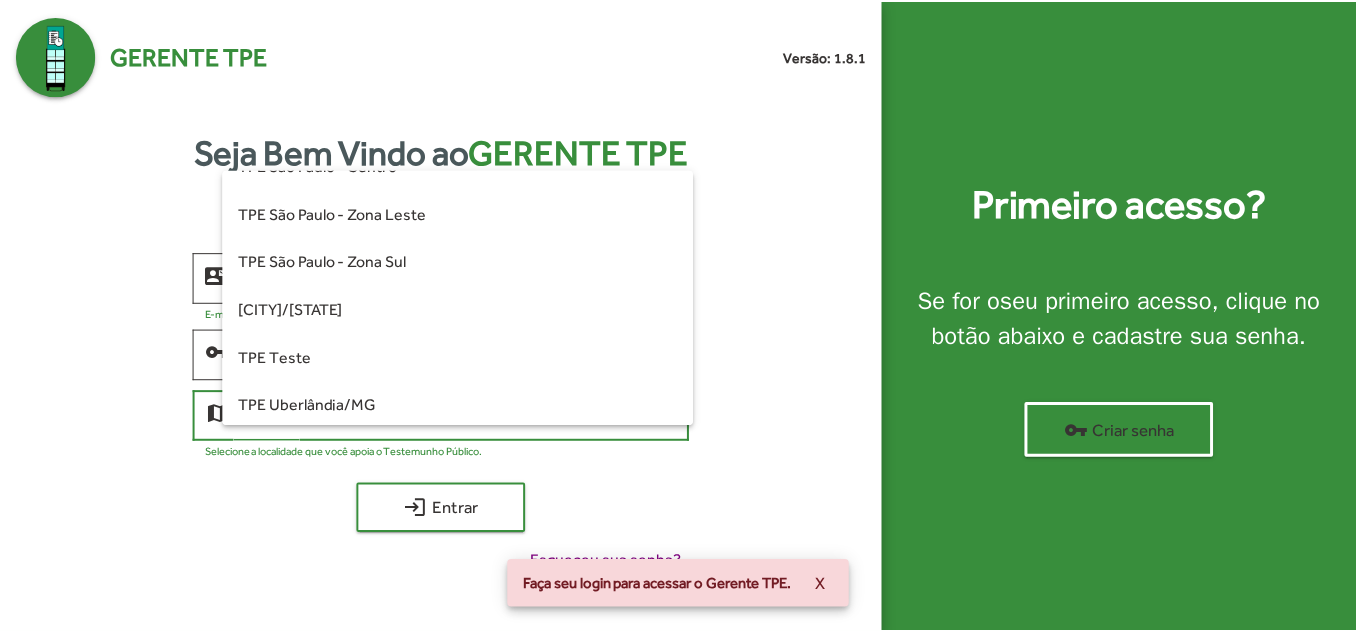 scroll, scrollTop: 560, scrollLeft: 0, axis: vertical 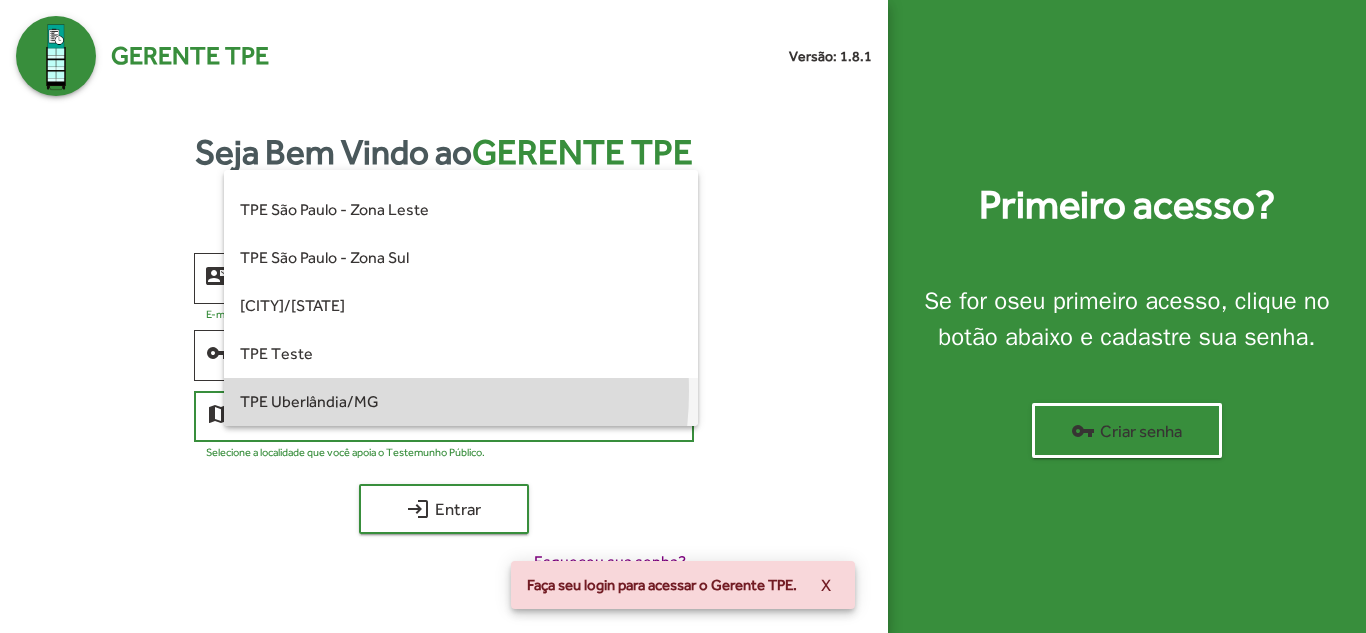 click on "TPE Uberlândia/MG" at bounding box center (460, 402) 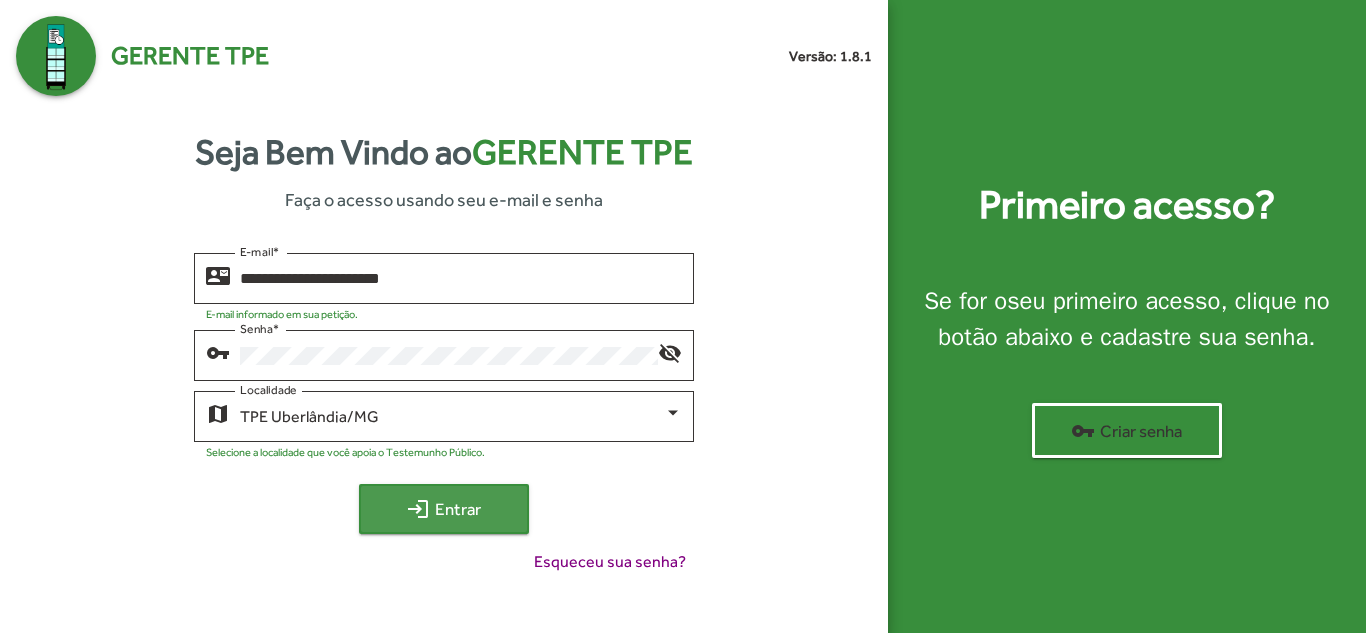 click on "login  Entrar" 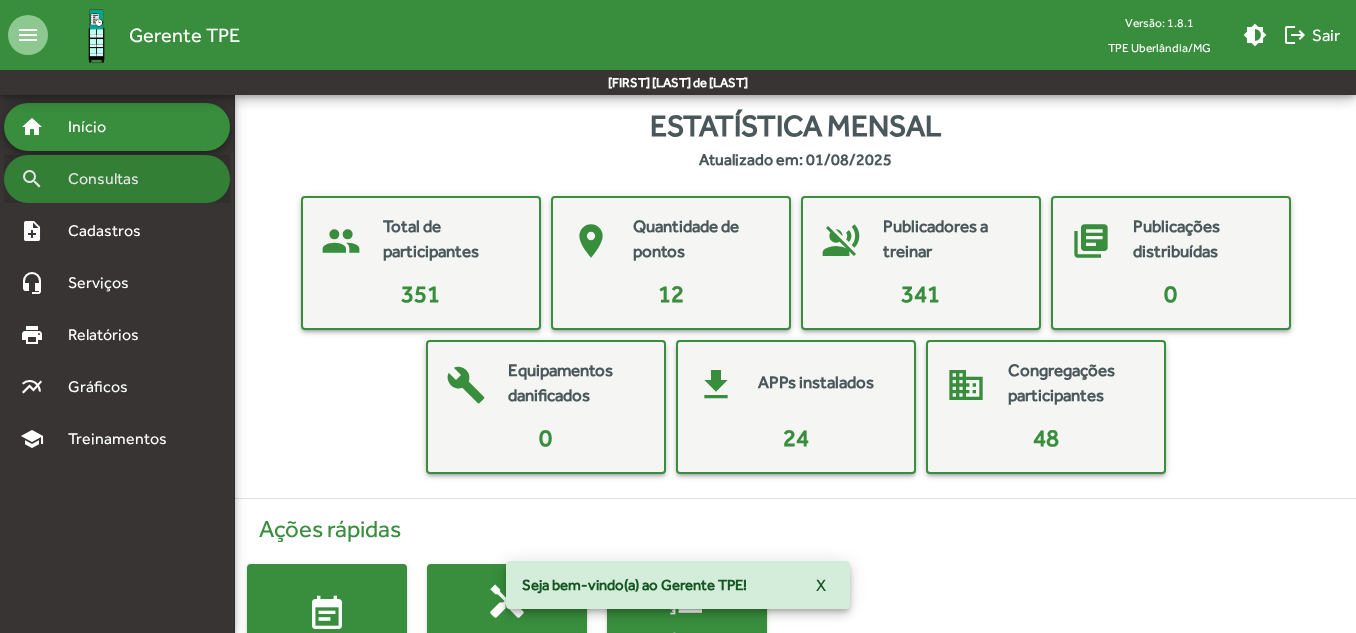 click on "Consultas" at bounding box center (110, 179) 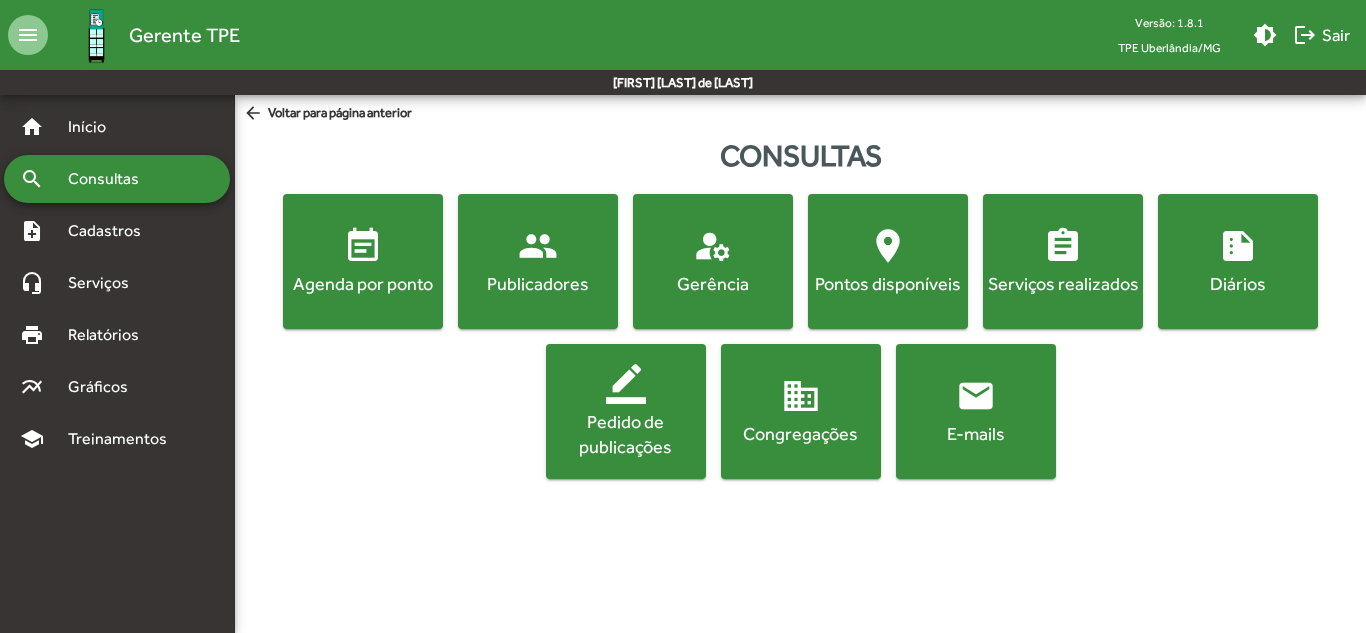 click on "event_note" 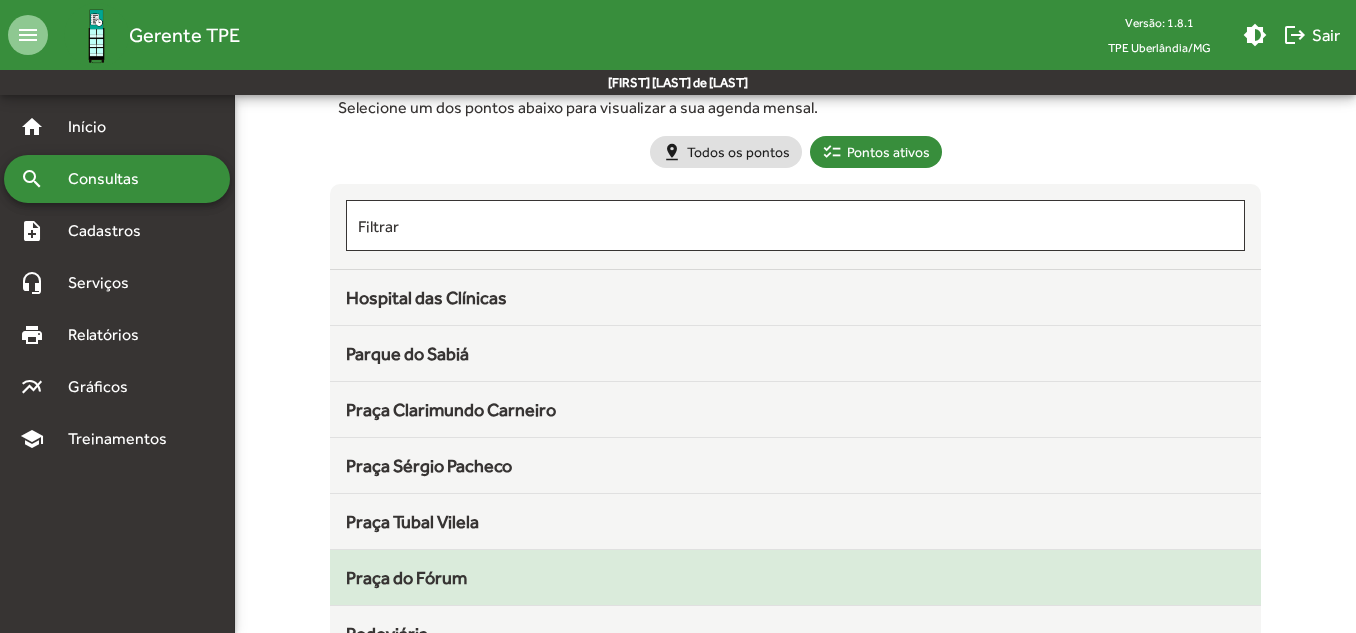 scroll, scrollTop: 310, scrollLeft: 0, axis: vertical 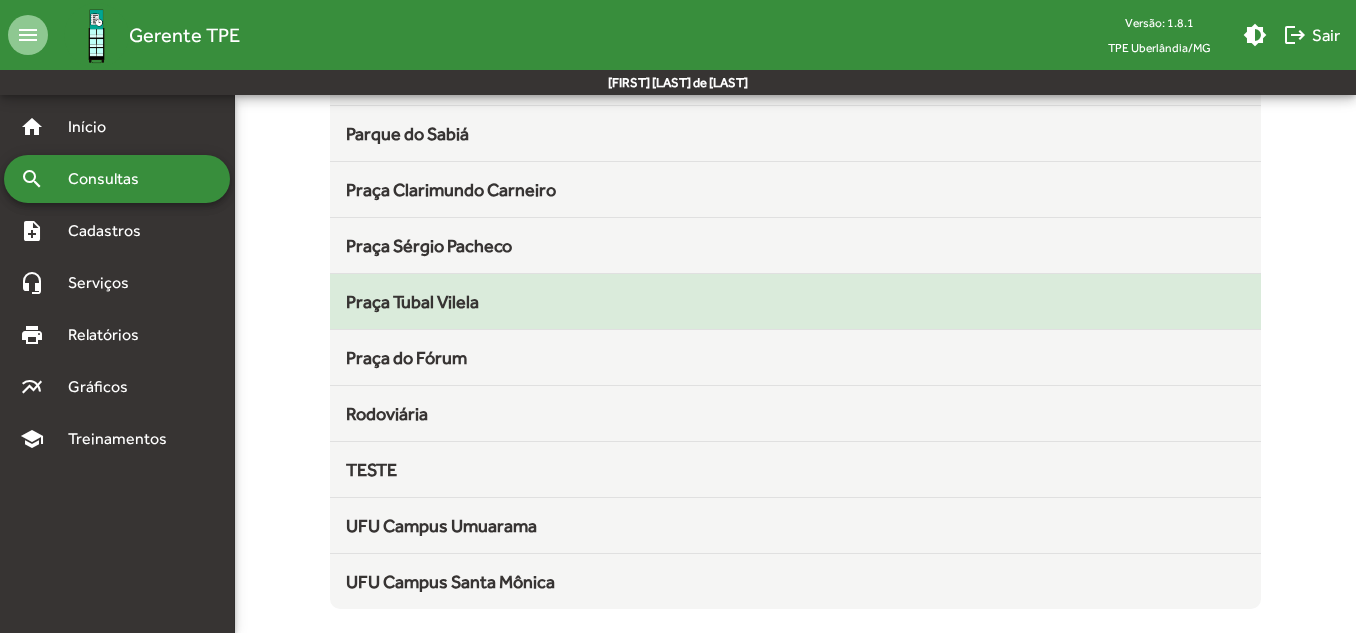 click on "Praça Tubal Vilela" 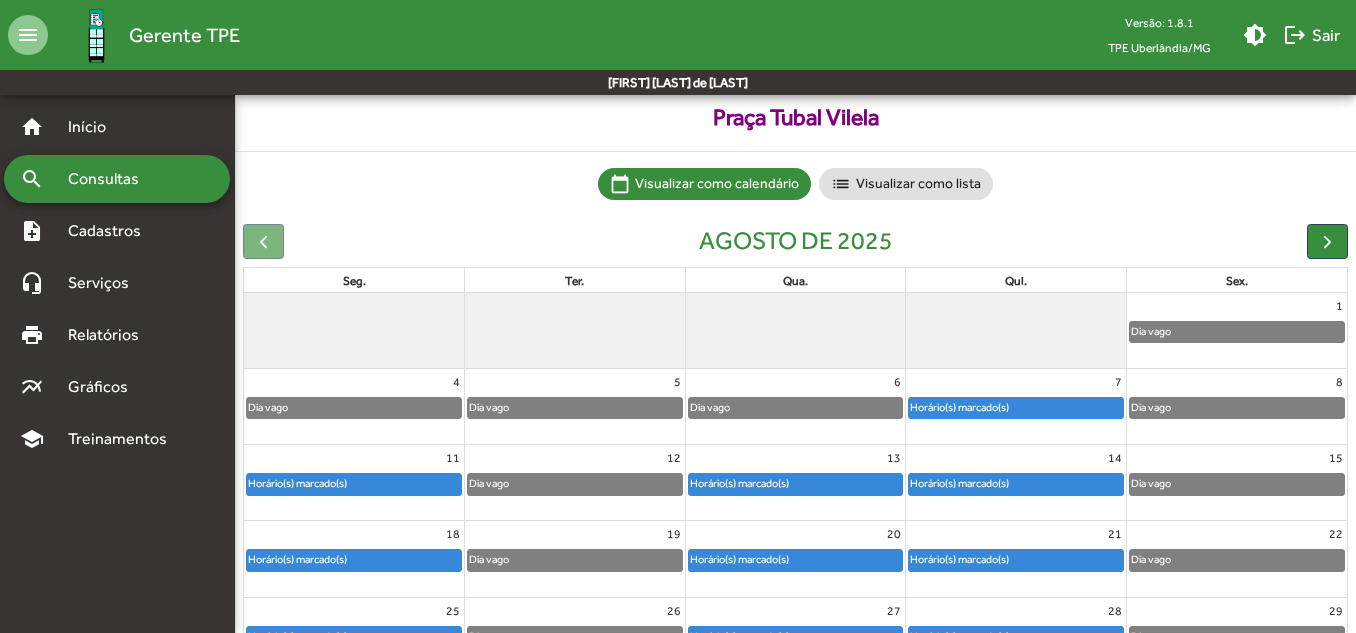 scroll, scrollTop: 100, scrollLeft: 0, axis: vertical 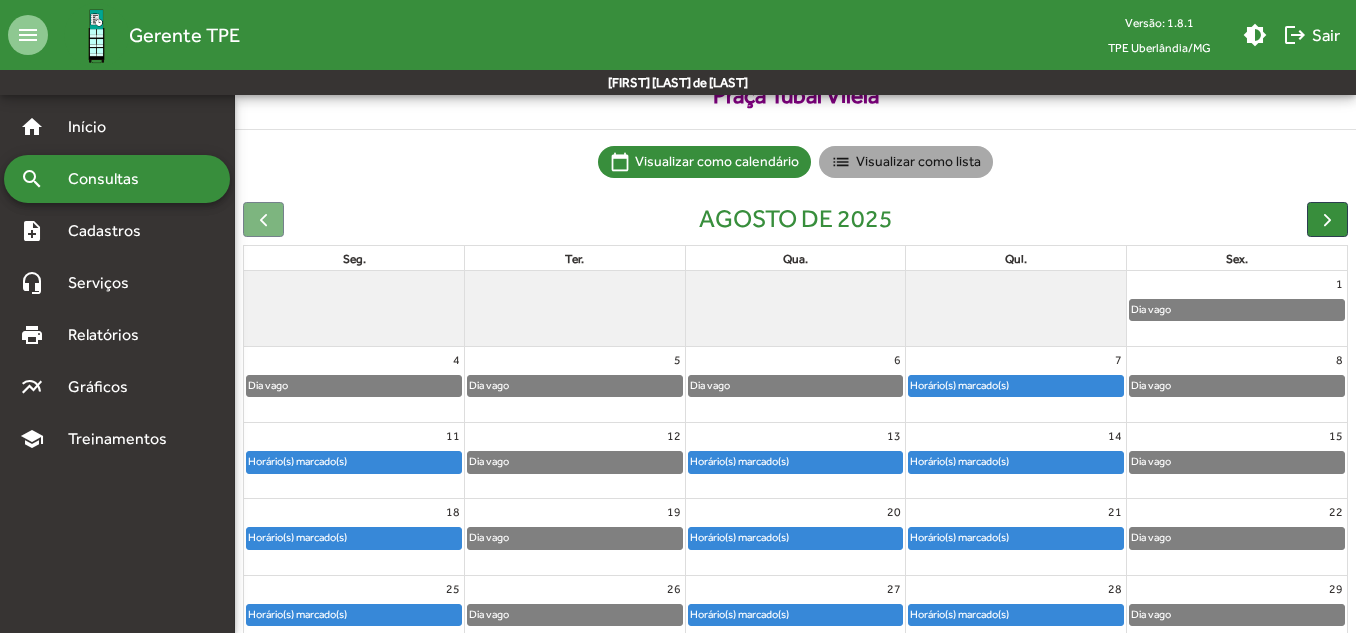 click on "list  Visualizar como lista" at bounding box center [906, 162] 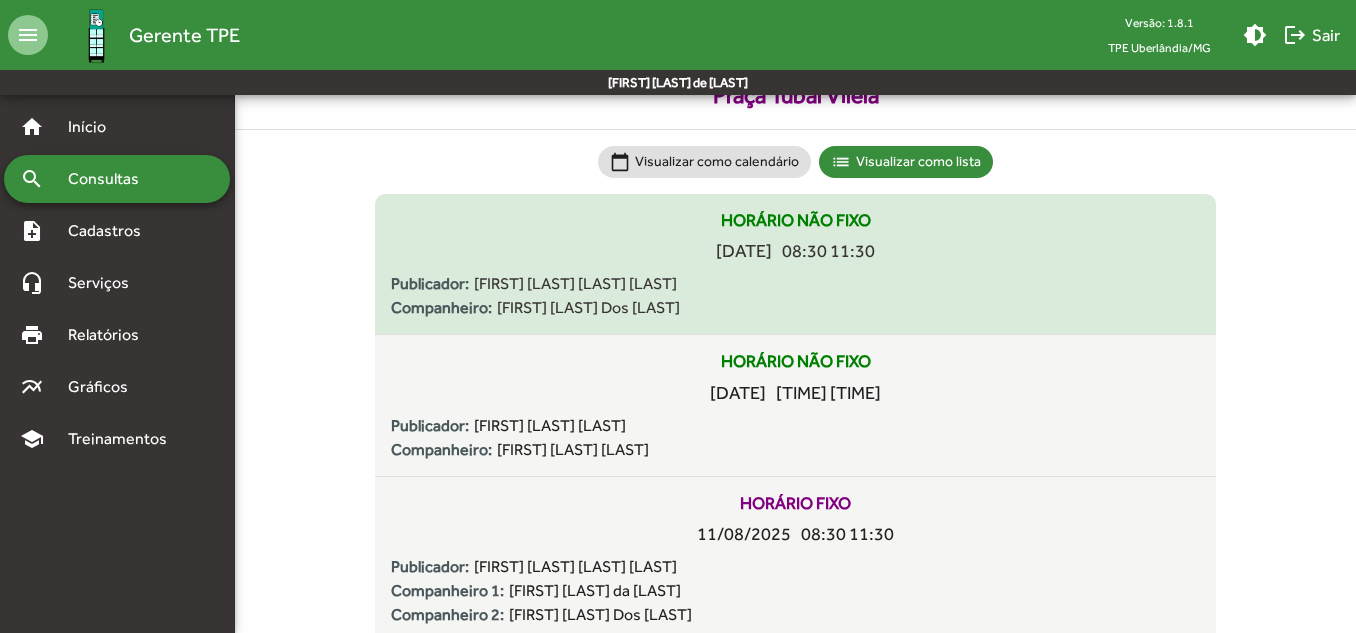 click on "Horário NÃO FIXO  [DATE] [TIME] [TIME] Publicador: [FIRST] [LAST] [LAST] Companheiro: [FIRST] [LAST] Dos [LAST]" 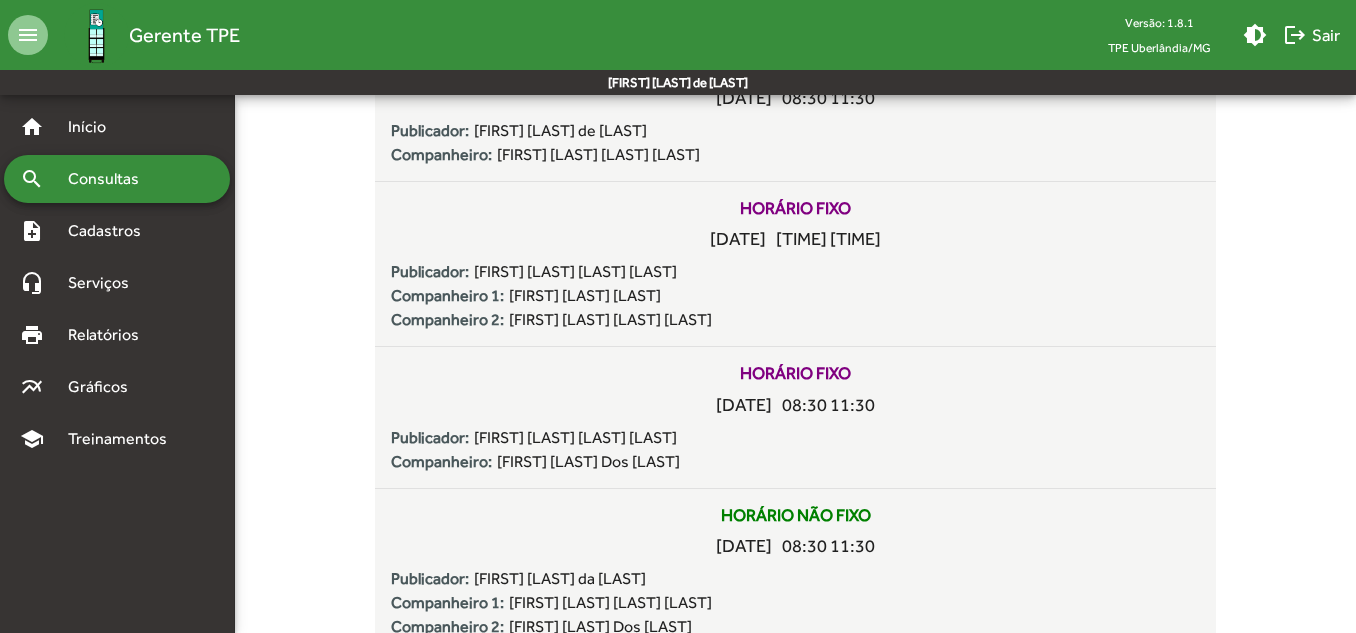 scroll, scrollTop: 7431, scrollLeft: 0, axis: vertical 